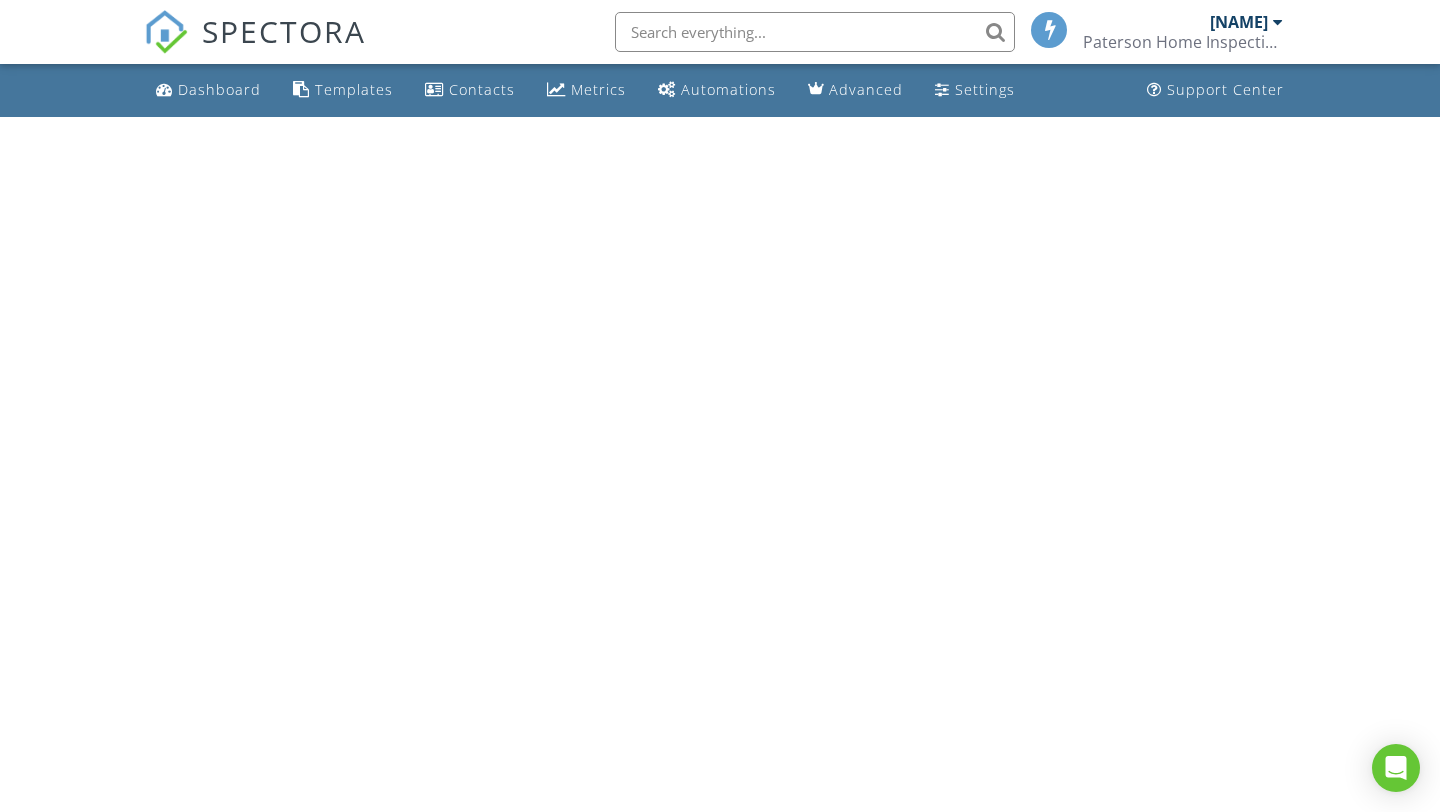 scroll, scrollTop: 0, scrollLeft: 0, axis: both 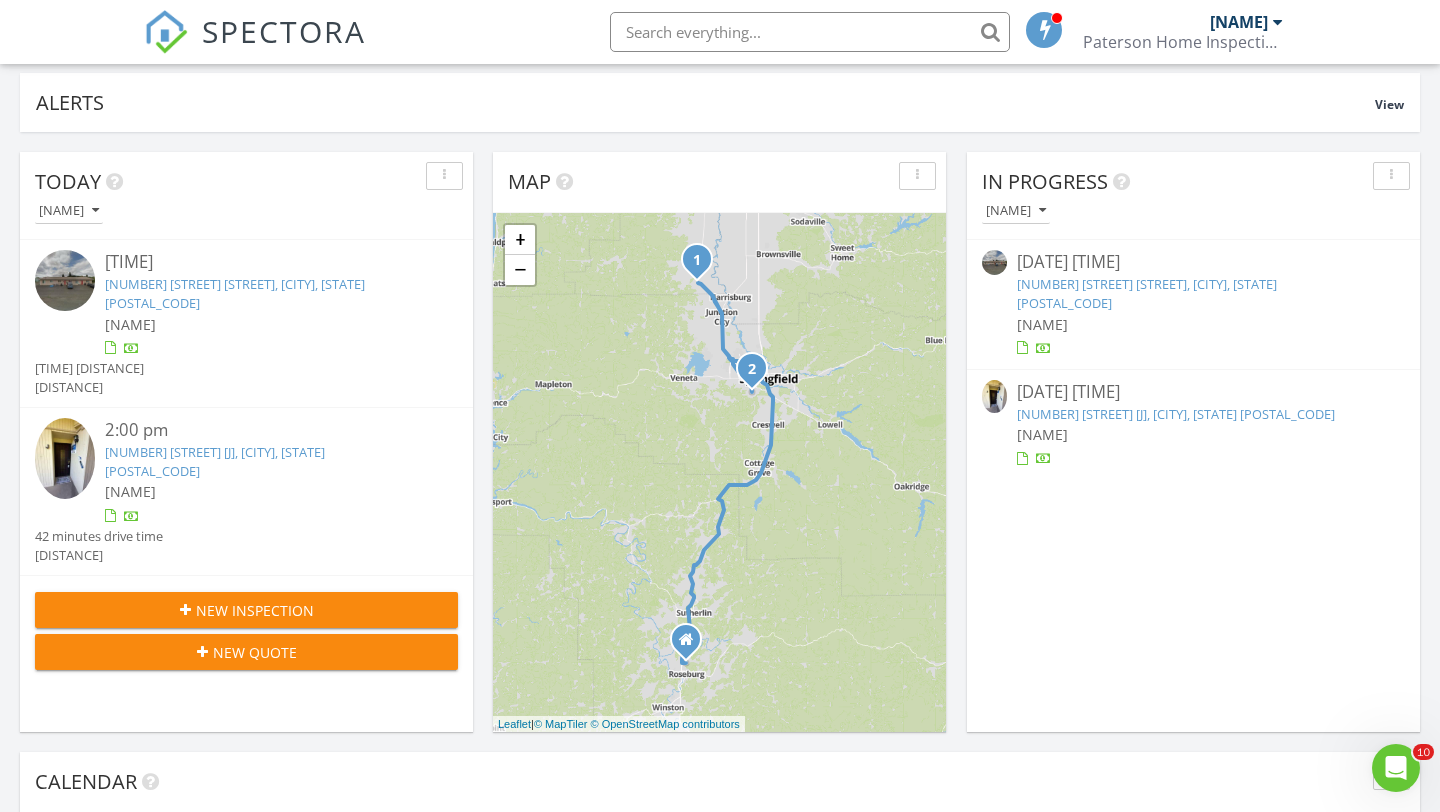 click on "[FIRST] [LAST]" at bounding box center (130, 491) 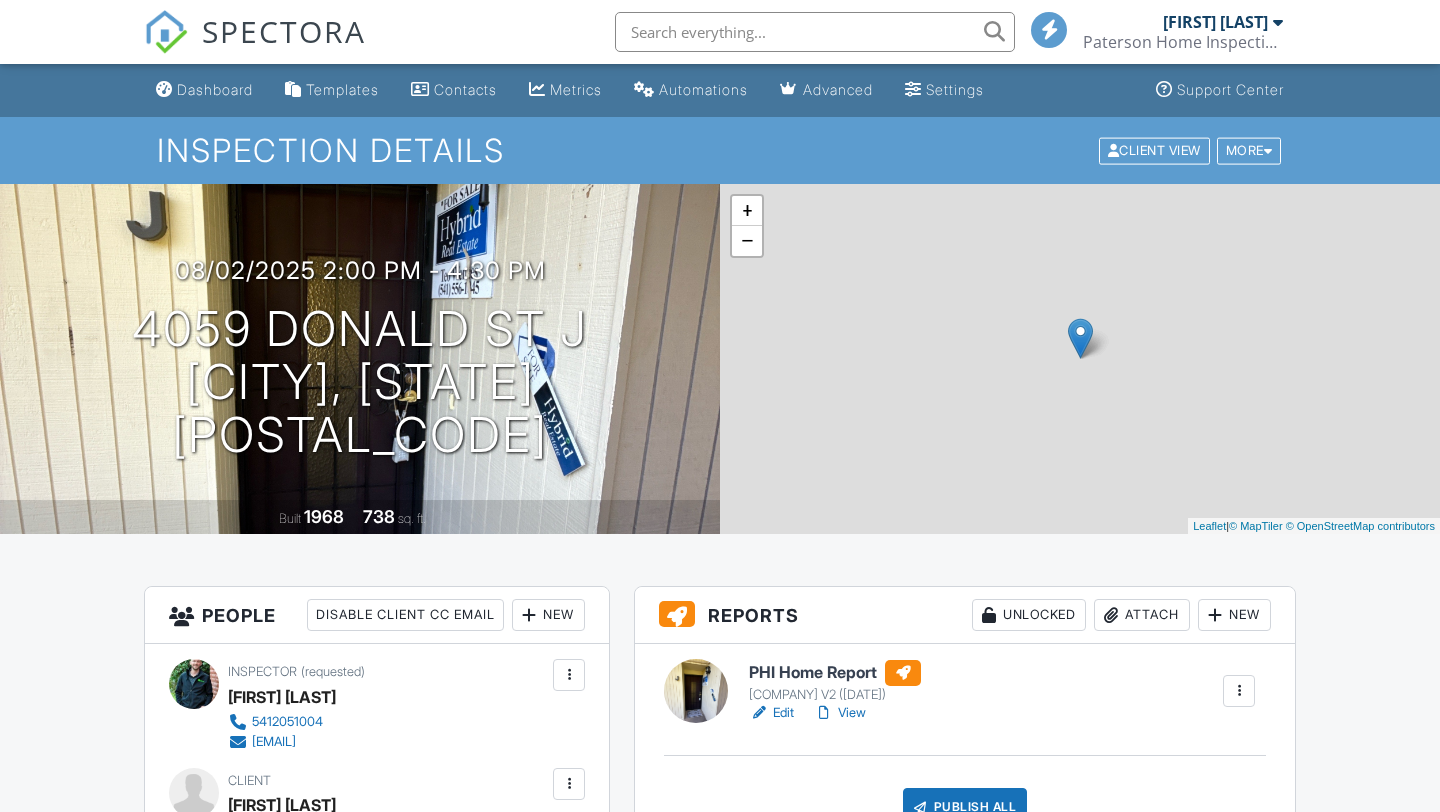 scroll, scrollTop: 0, scrollLeft: 0, axis: both 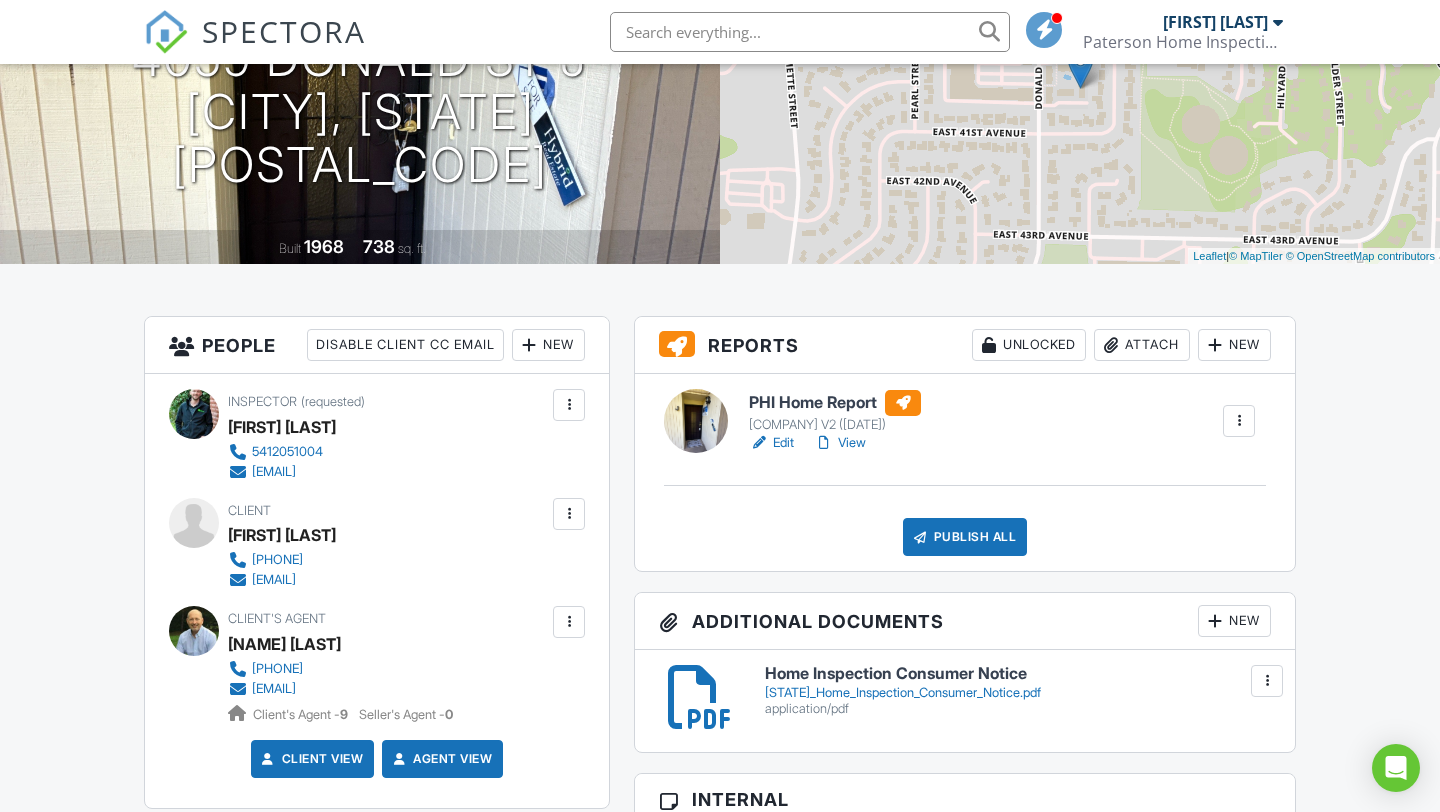 click on "View" at bounding box center (840, 443) 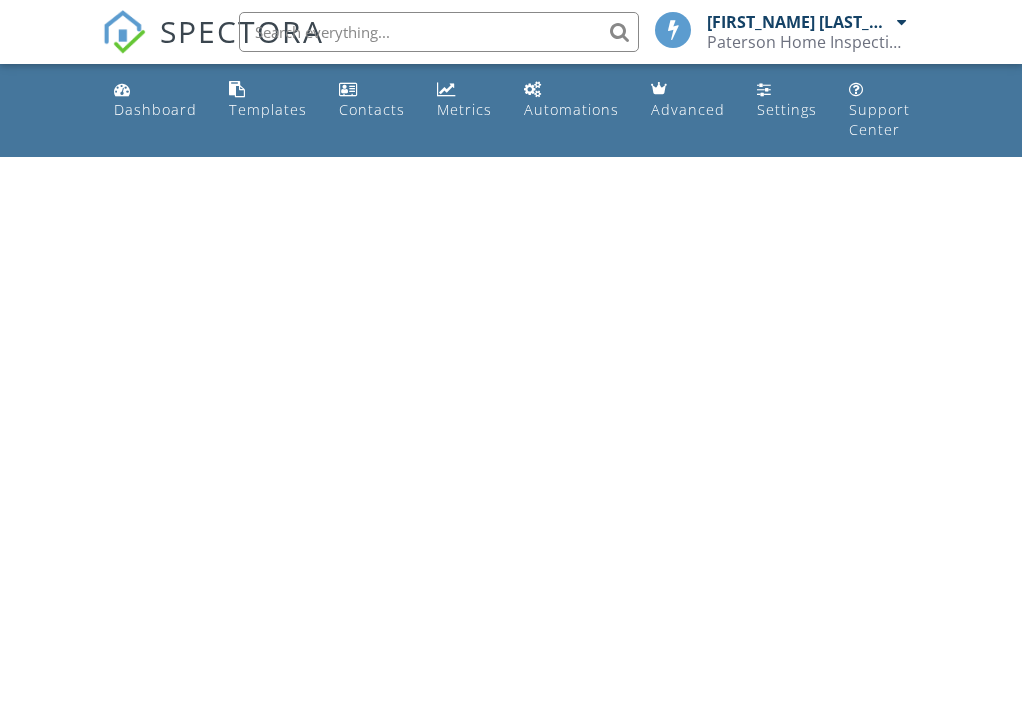 scroll, scrollTop: 0, scrollLeft: 0, axis: both 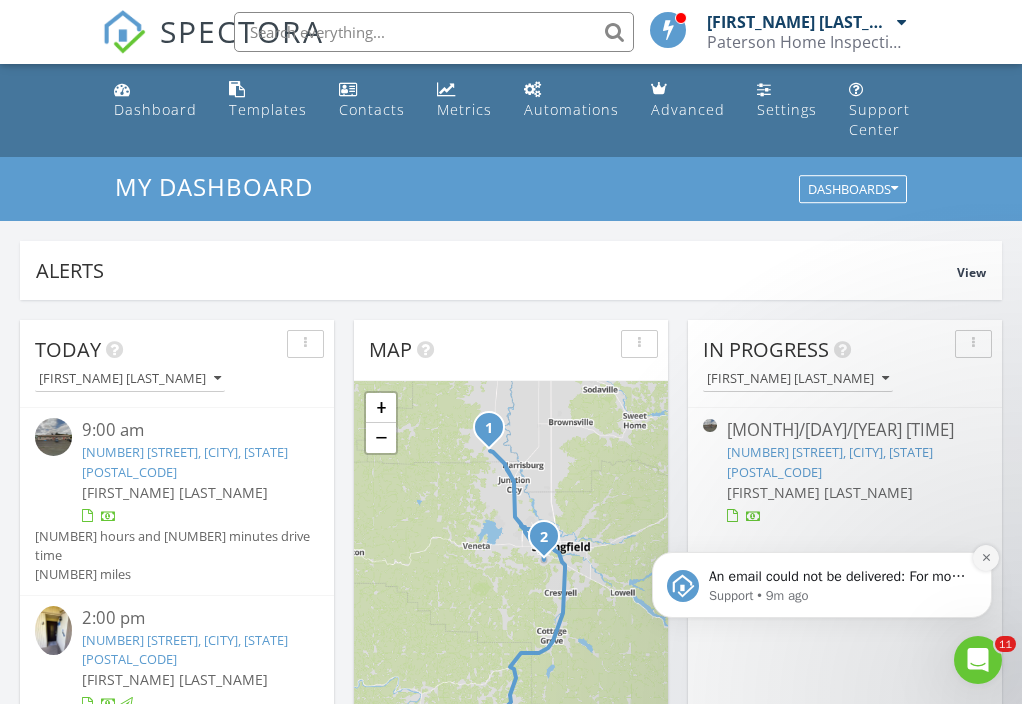 click 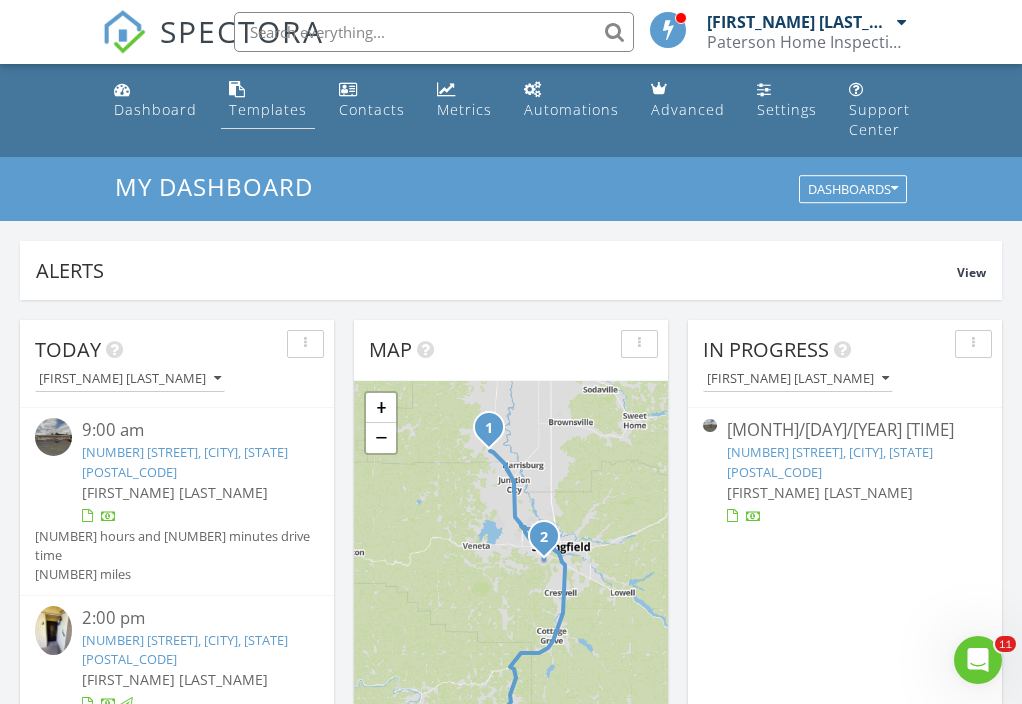 click on "Templates" at bounding box center (268, 100) 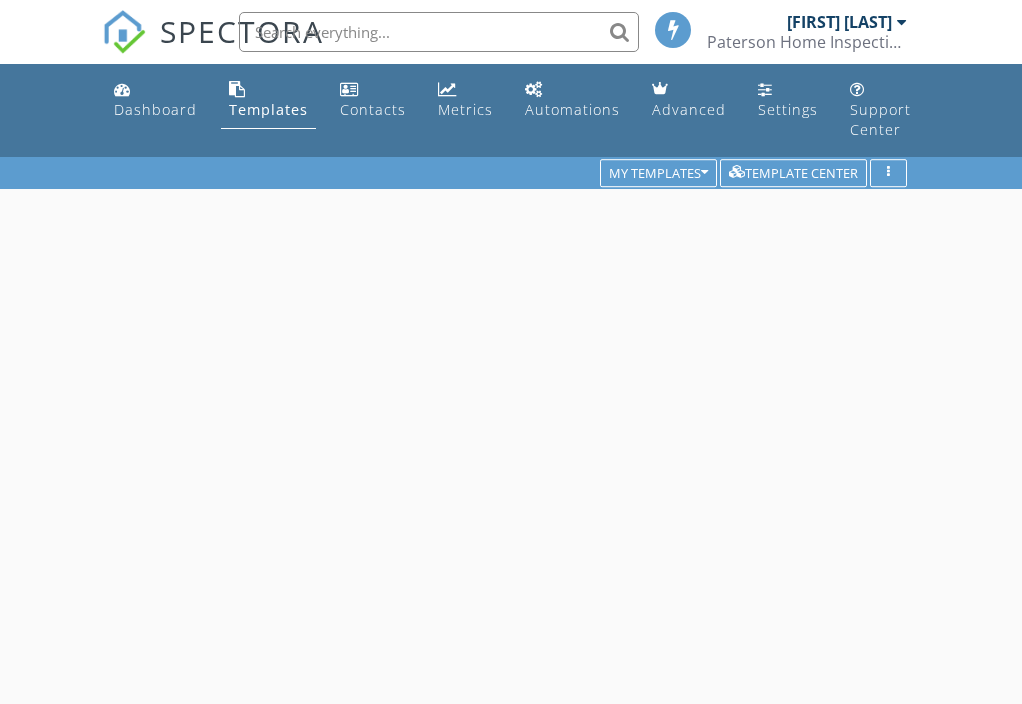 scroll, scrollTop: 0, scrollLeft: 0, axis: both 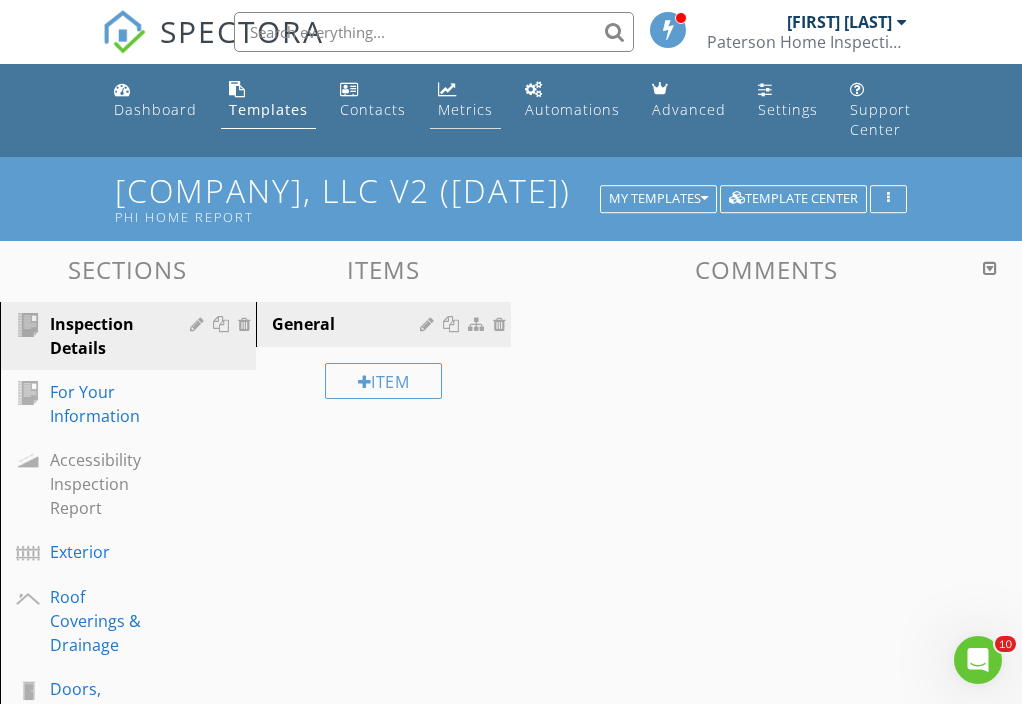 click on "Metrics" at bounding box center [465, 109] 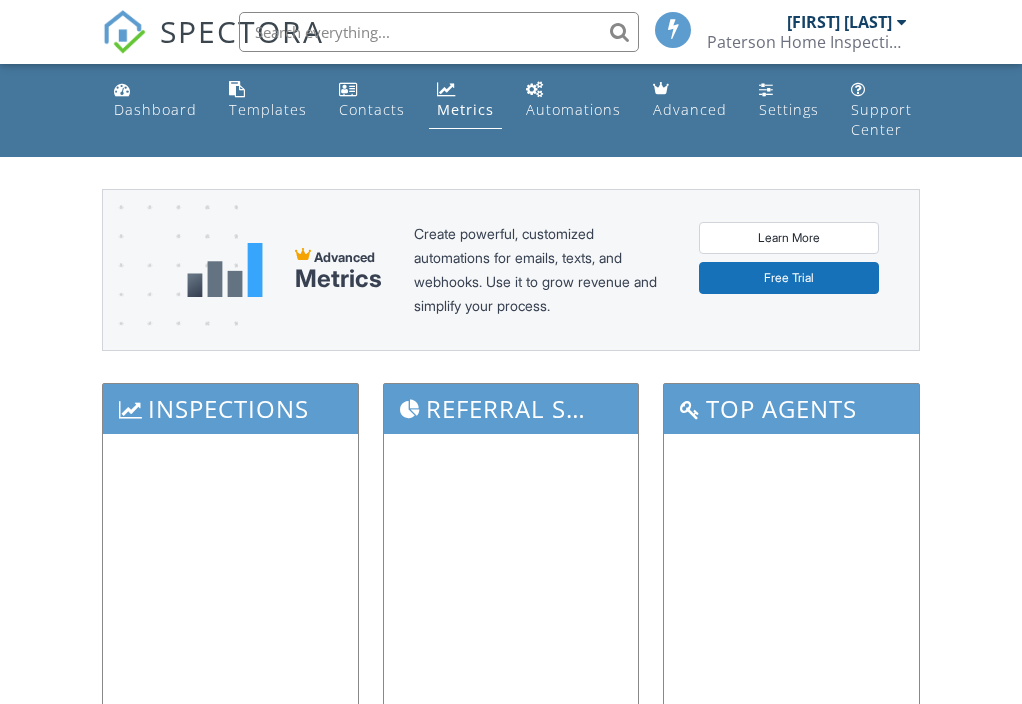 scroll, scrollTop: 0, scrollLeft: 0, axis: both 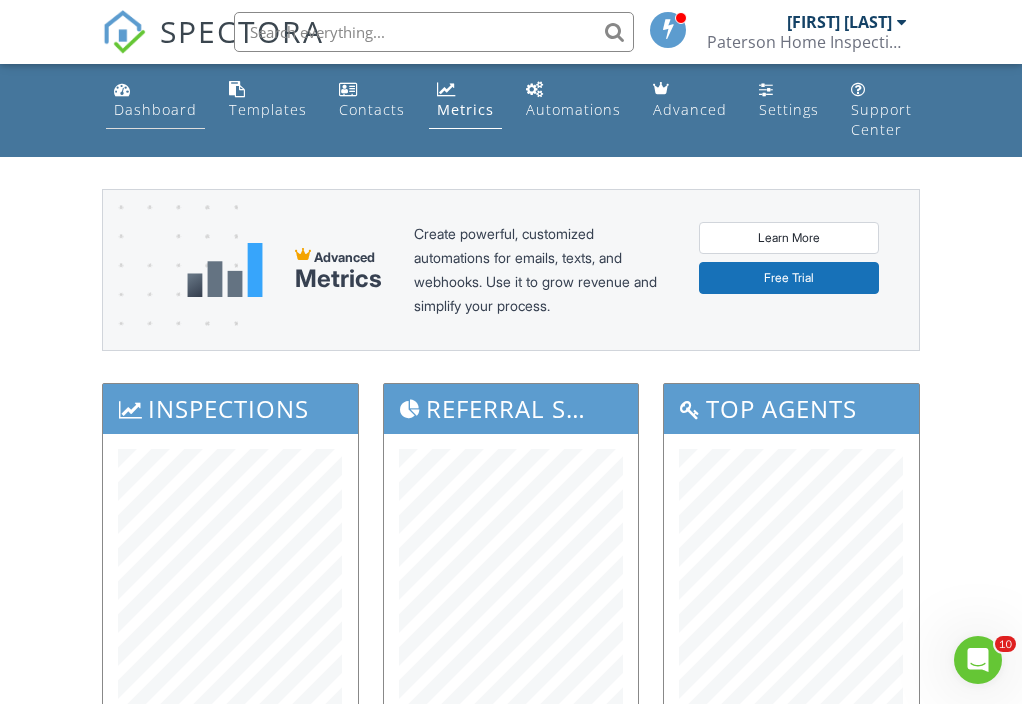 click on "Dashboard" at bounding box center (155, 100) 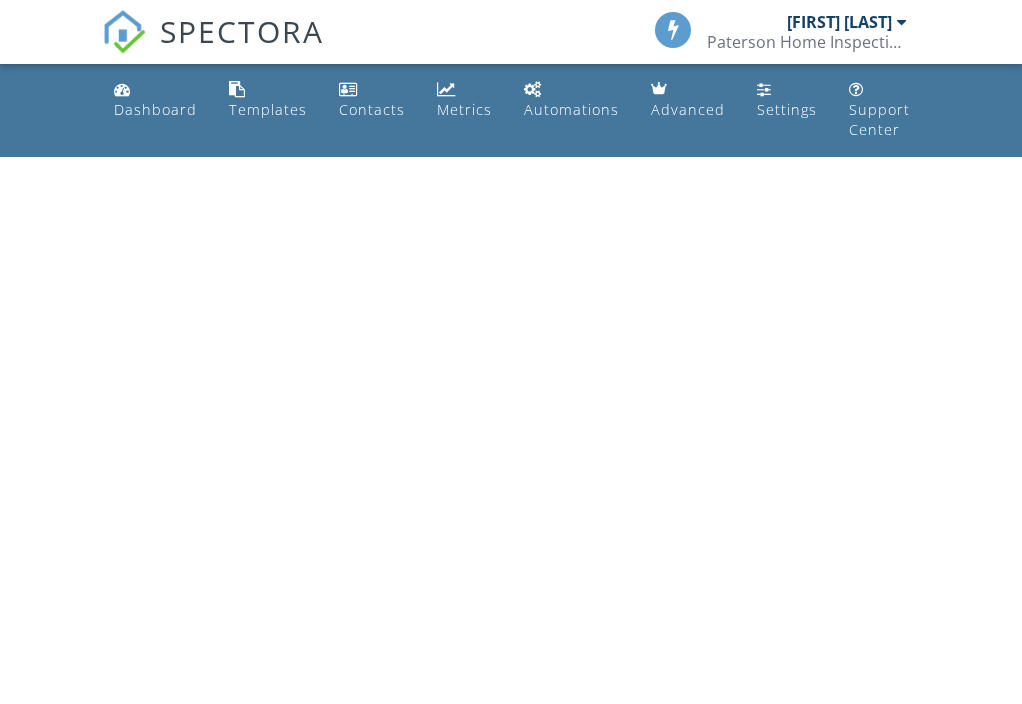 scroll, scrollTop: 0, scrollLeft: 0, axis: both 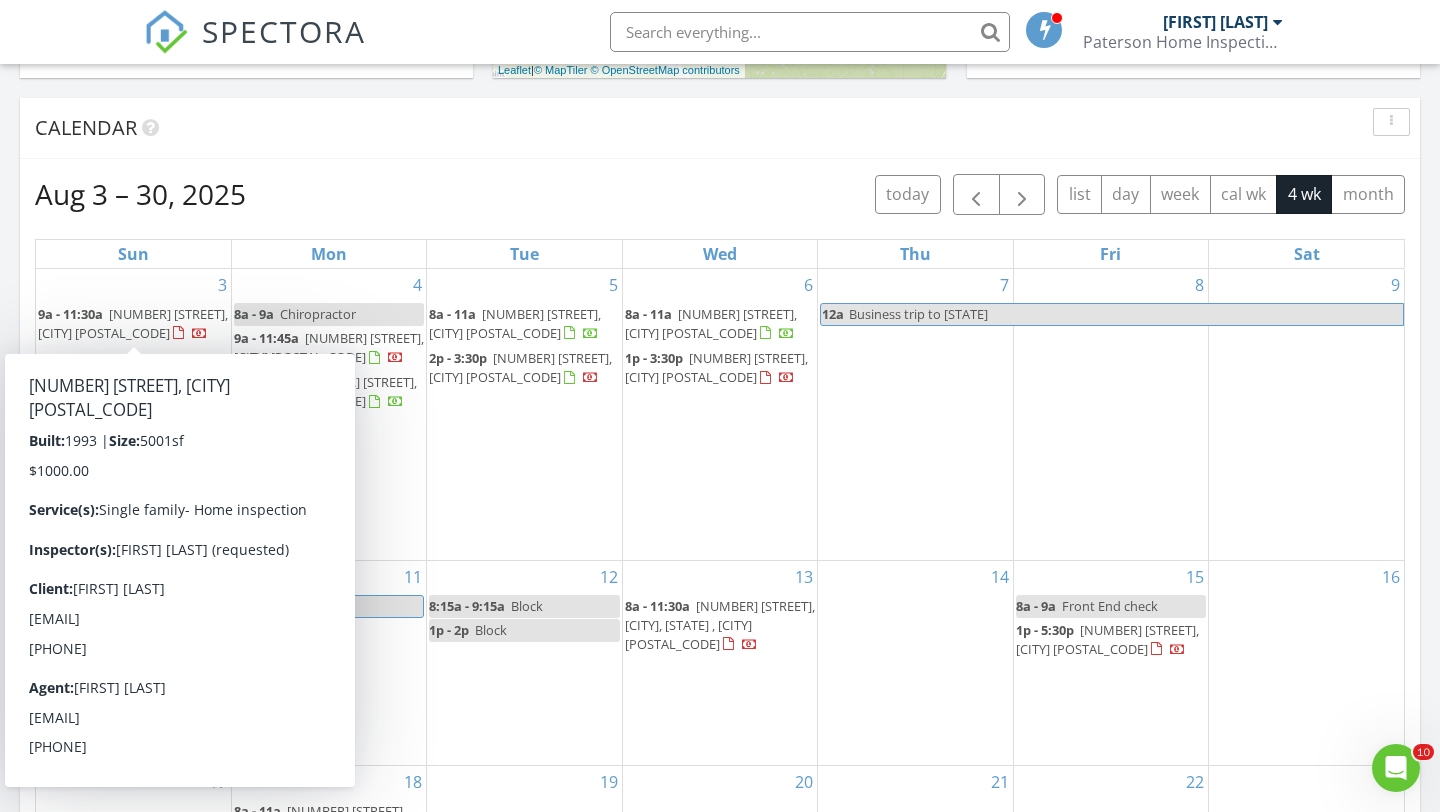 click on "2647 W 29th Ave, Eugene 97405" at bounding box center [133, 323] 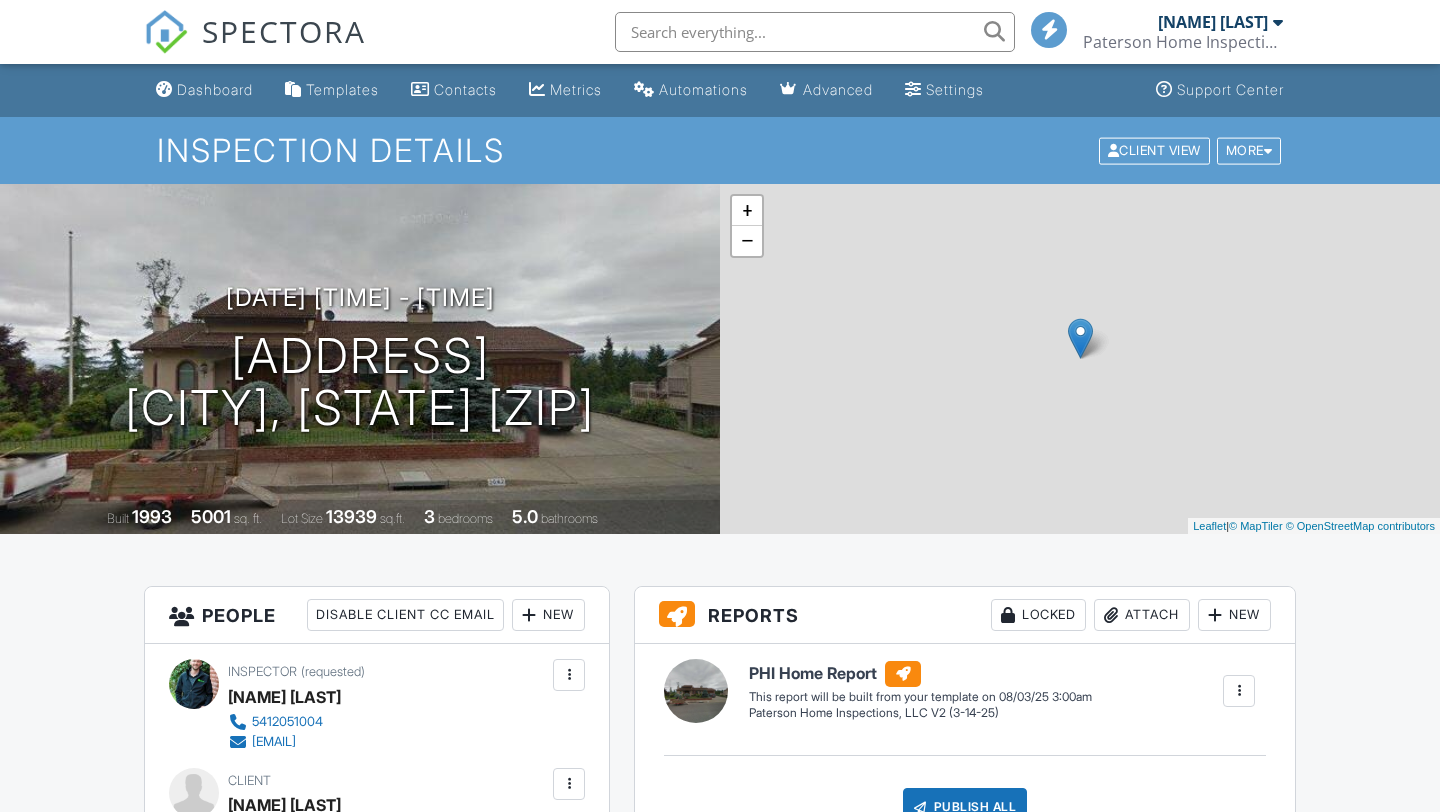 scroll, scrollTop: 0, scrollLeft: 0, axis: both 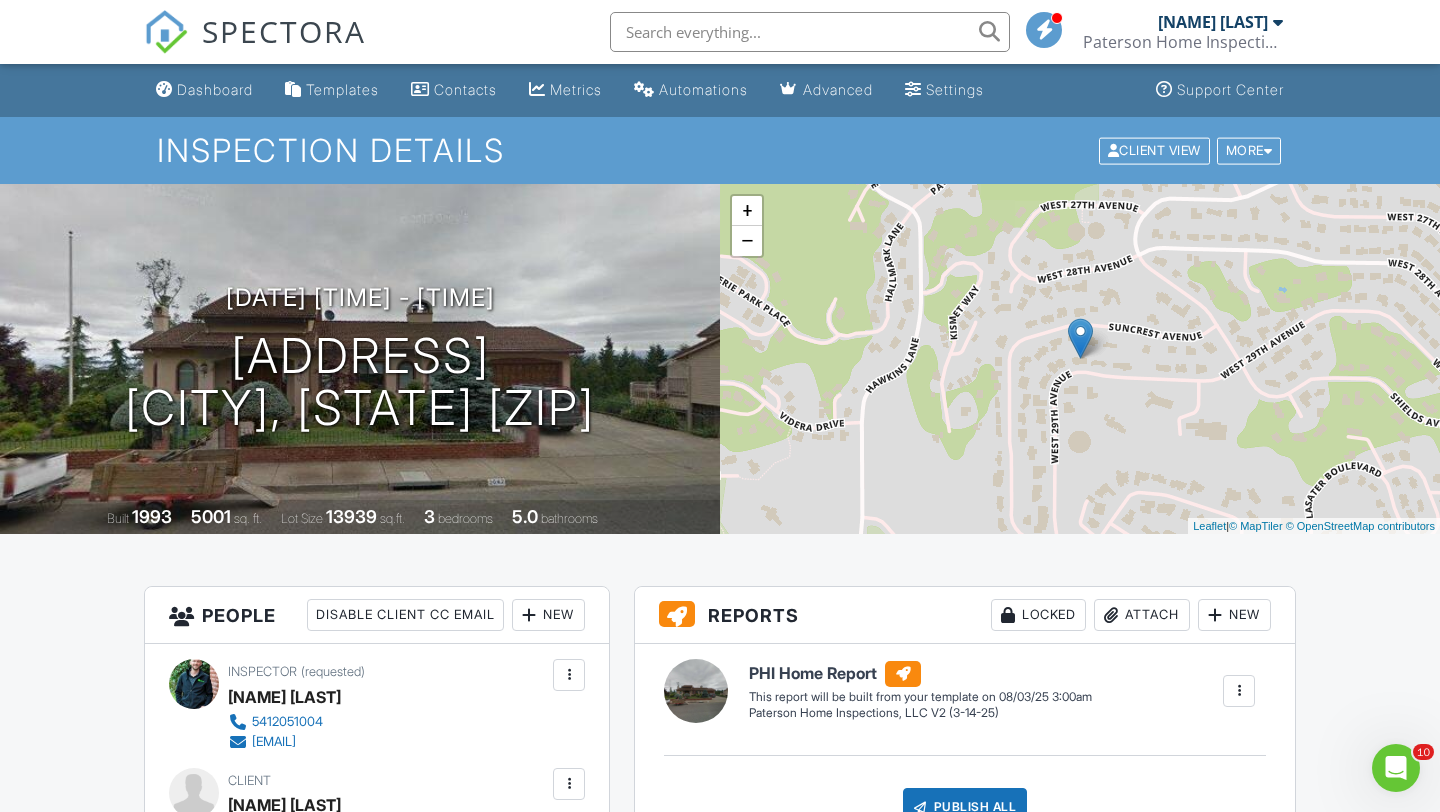 click at bounding box center (810, 32) 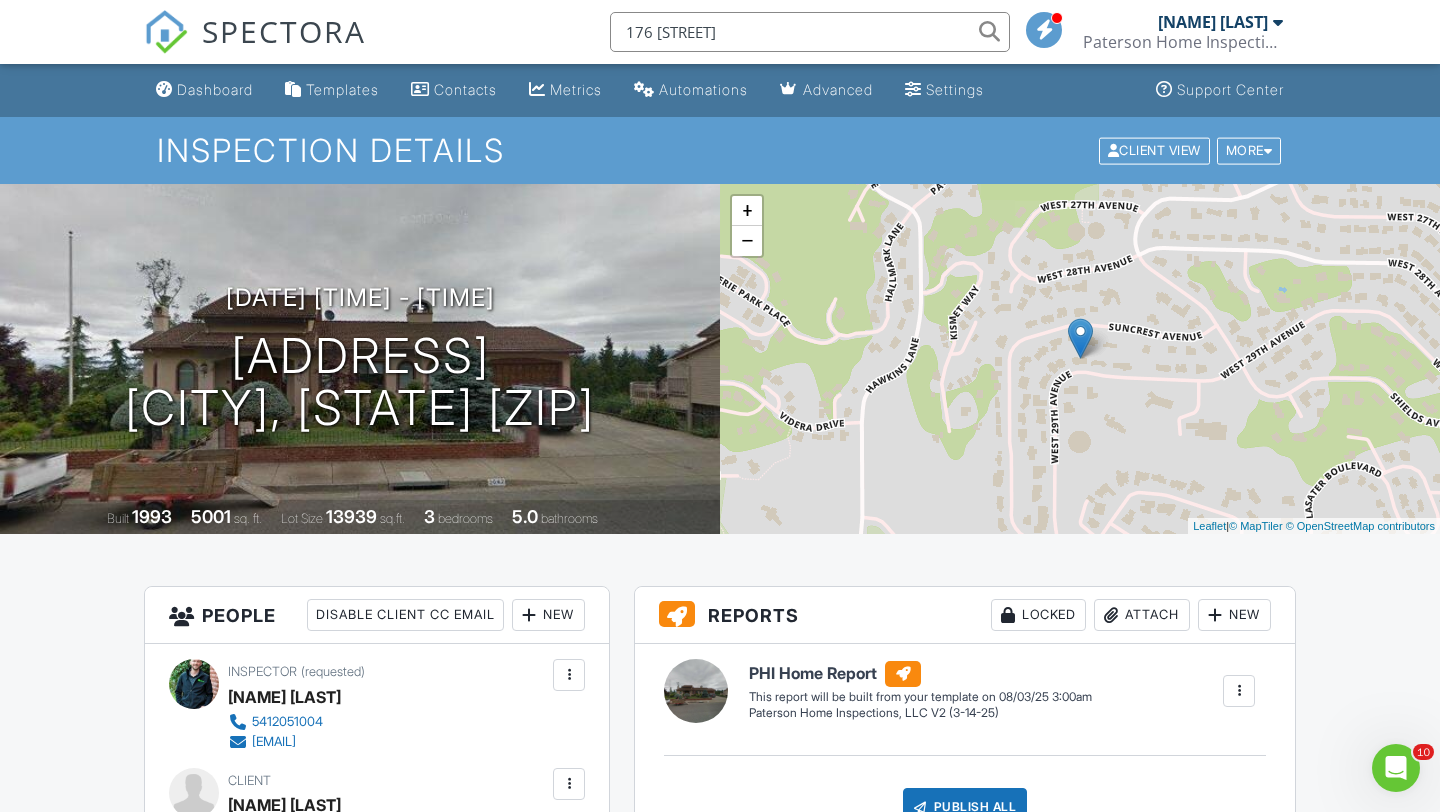 click on "176 wilway" at bounding box center [810, 32] 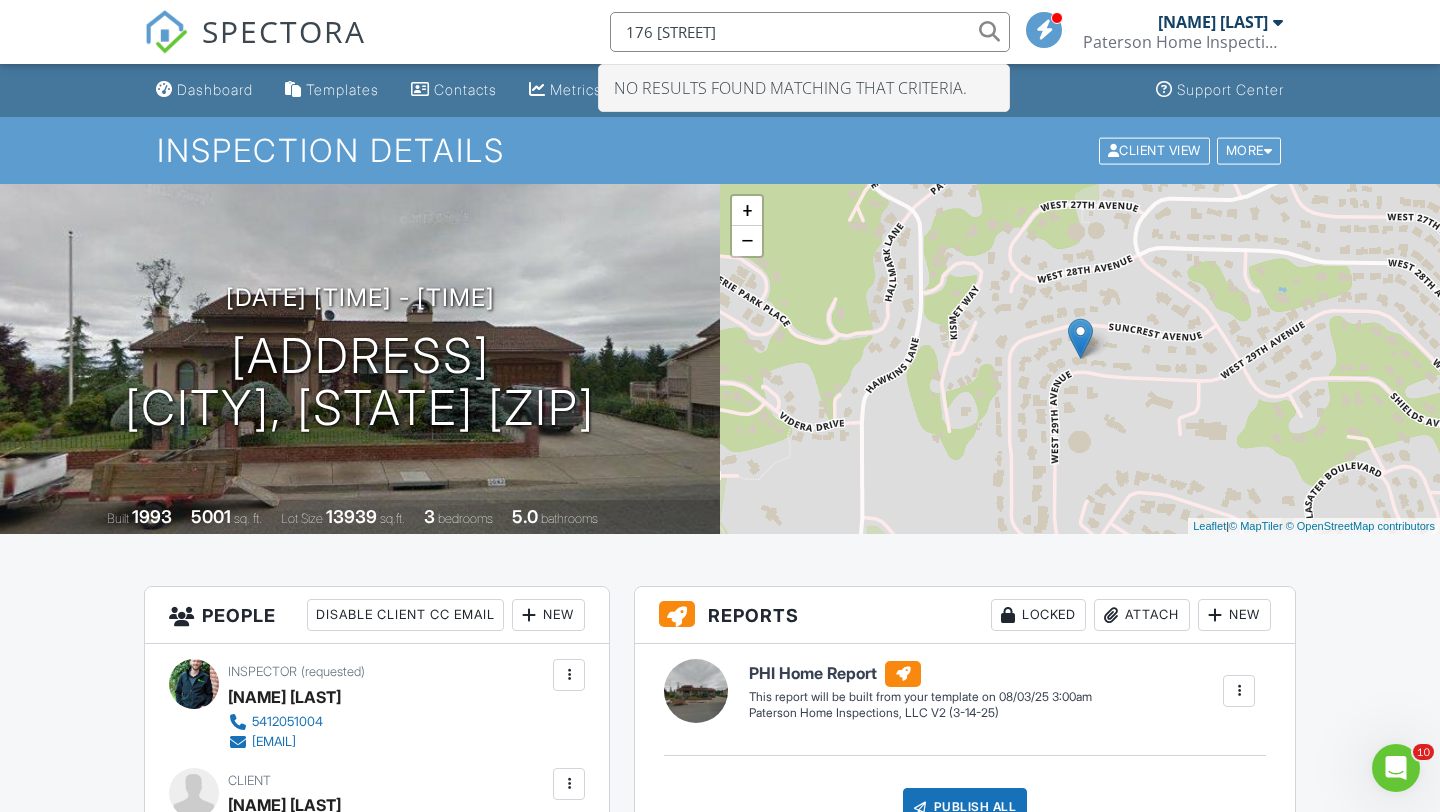click on "176 will way" at bounding box center [810, 32] 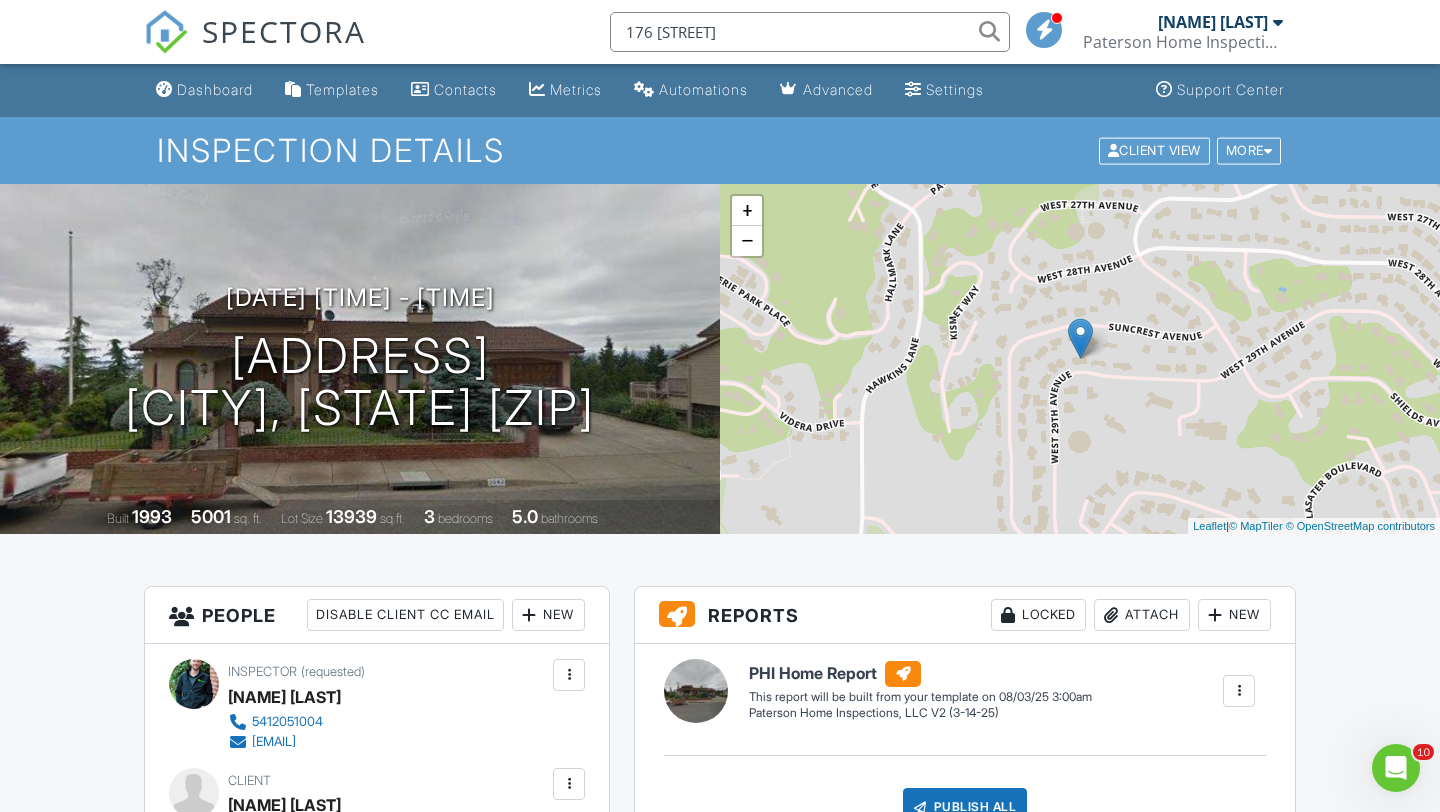 click on "176 will way" at bounding box center (810, 32) 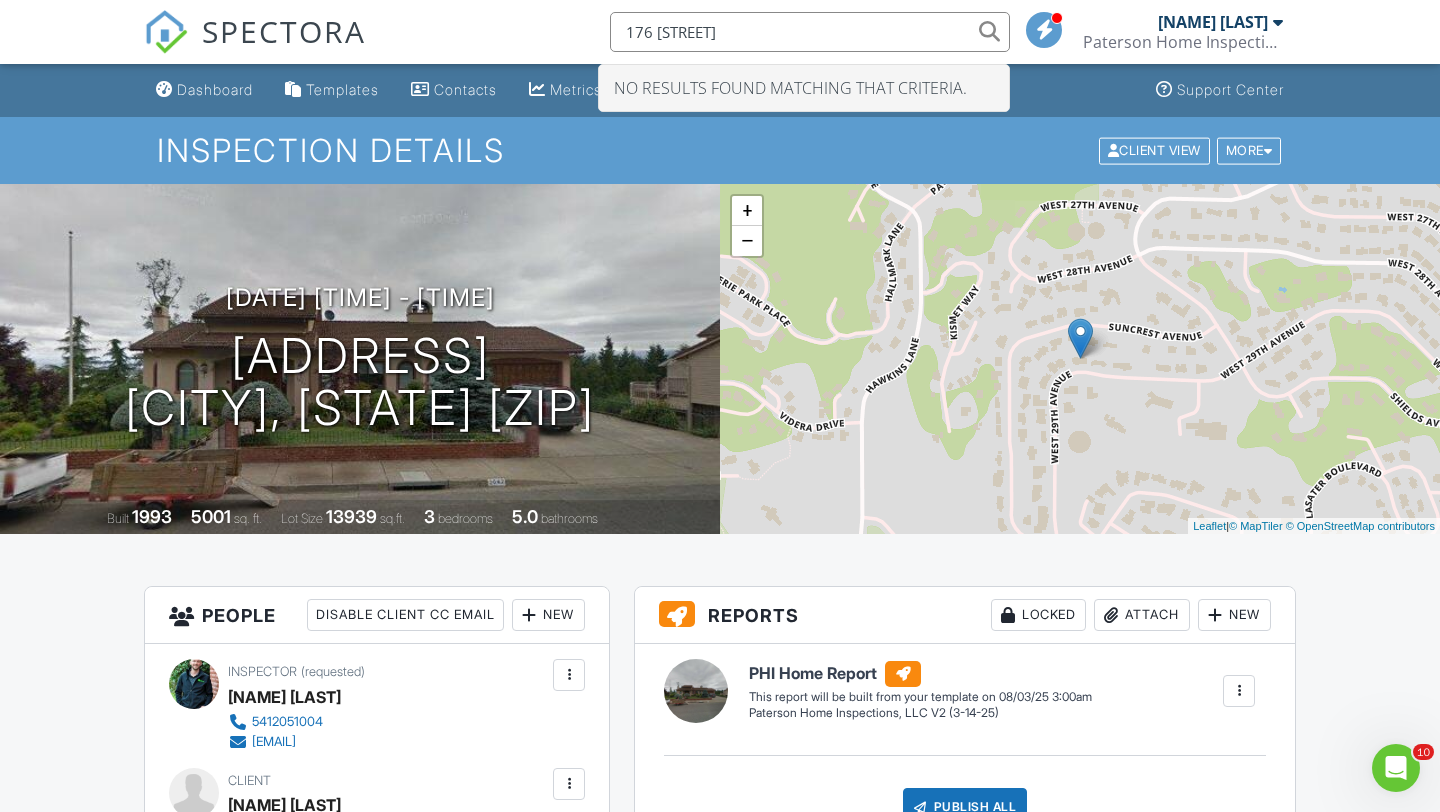 click on "176 will way" at bounding box center (810, 32) 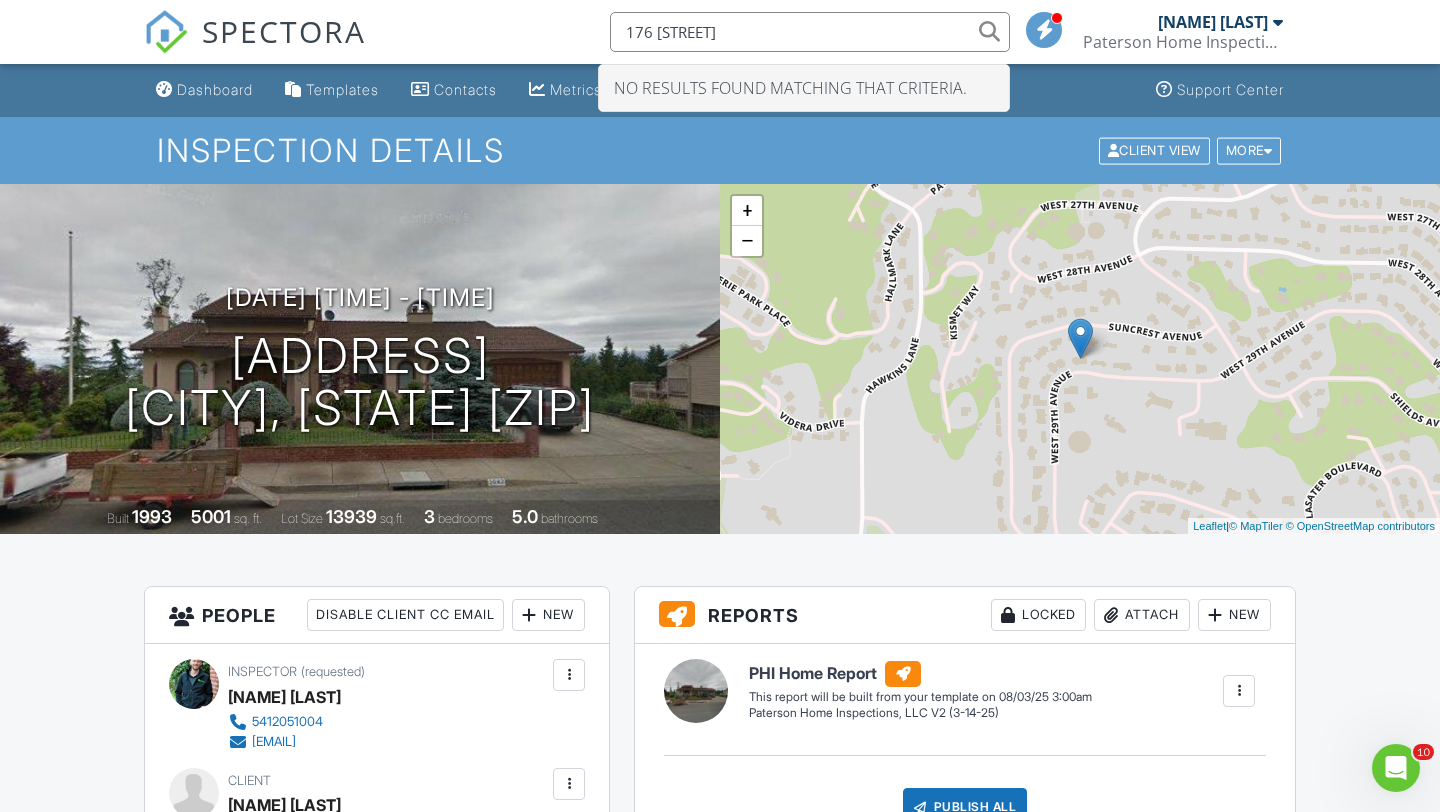 paste on "97 Wil Way, Winston, OR 97496" 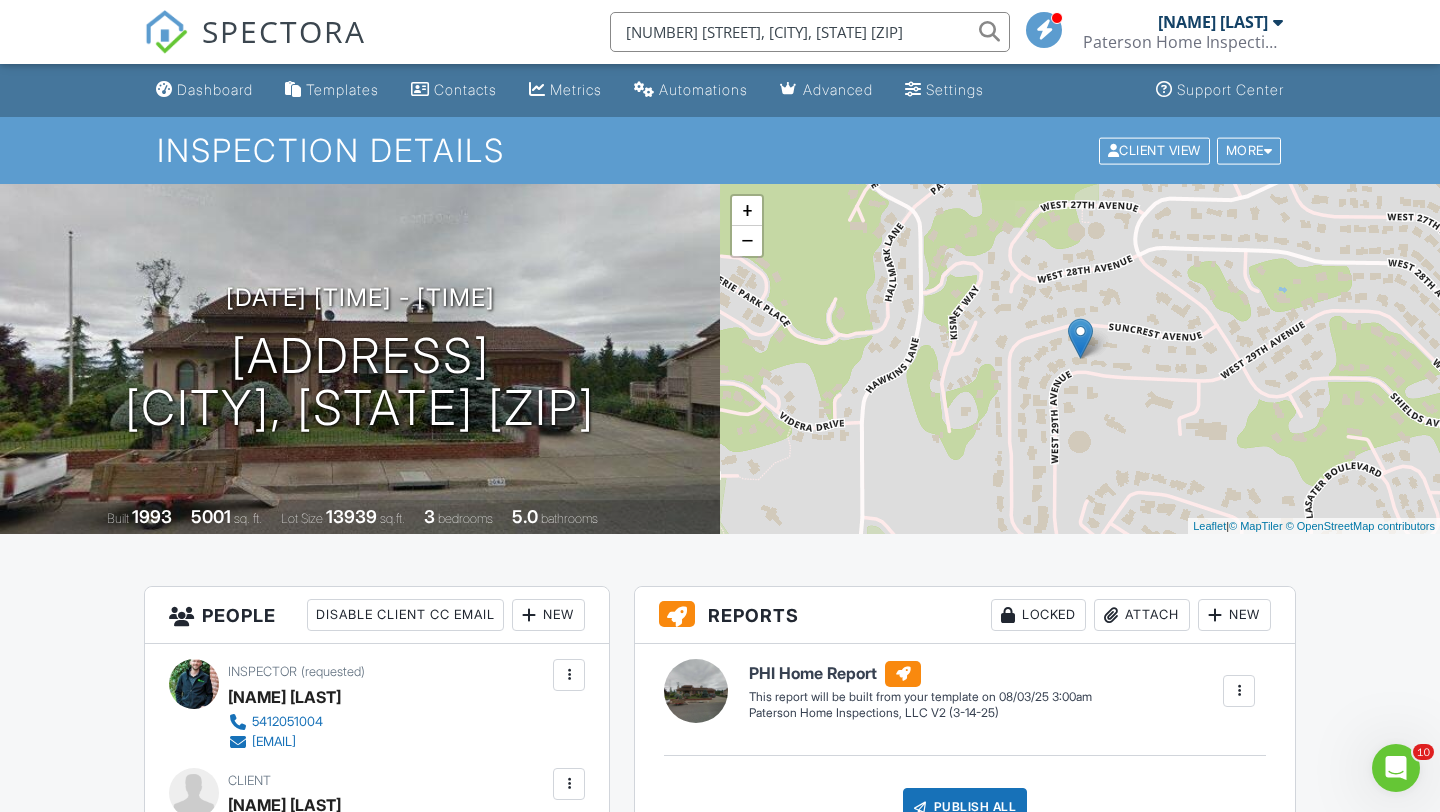 drag, startPoint x: 711, startPoint y: 35, endPoint x: 977, endPoint y: 25, distance: 266.1879 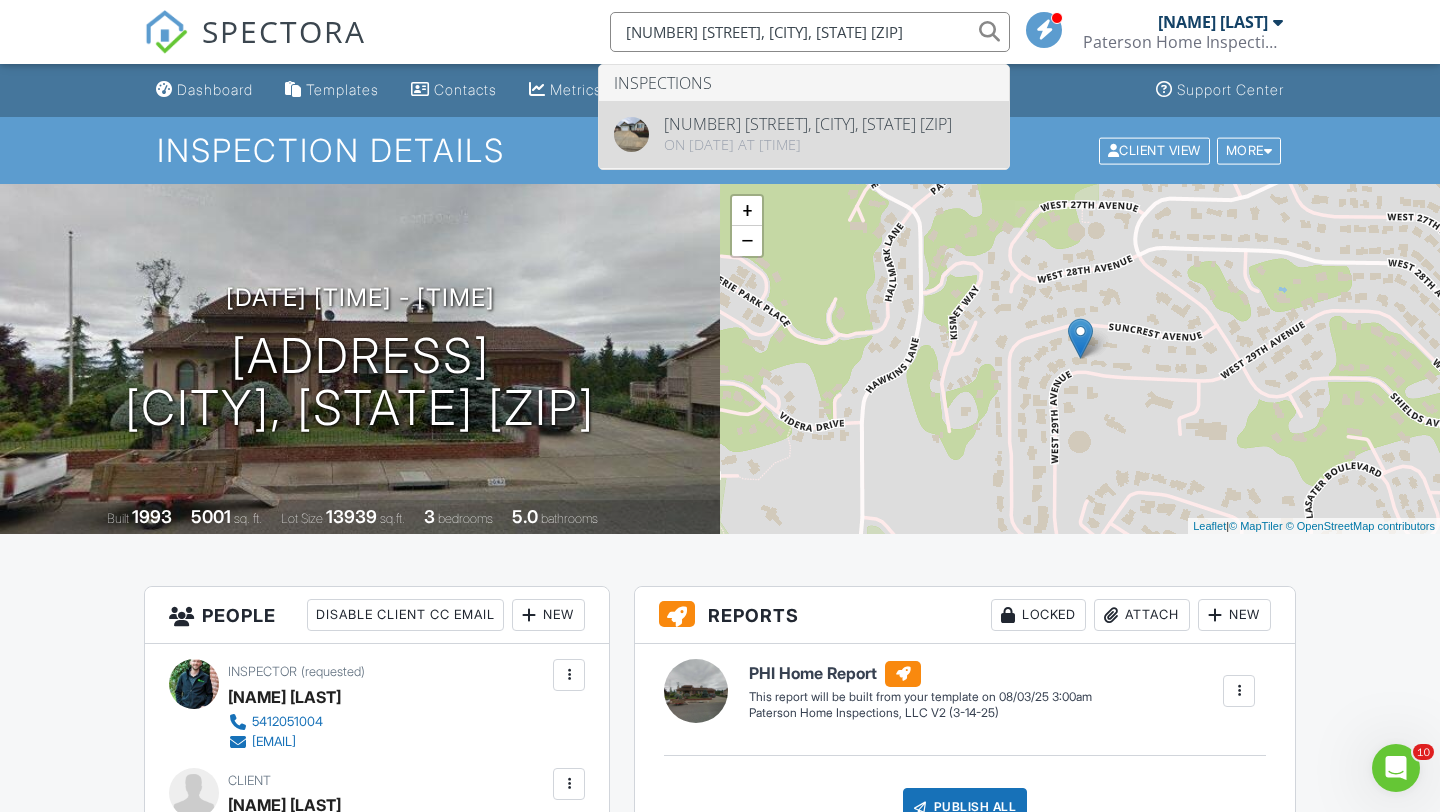 type on "197 Wil Way, Winston, OR 97496" 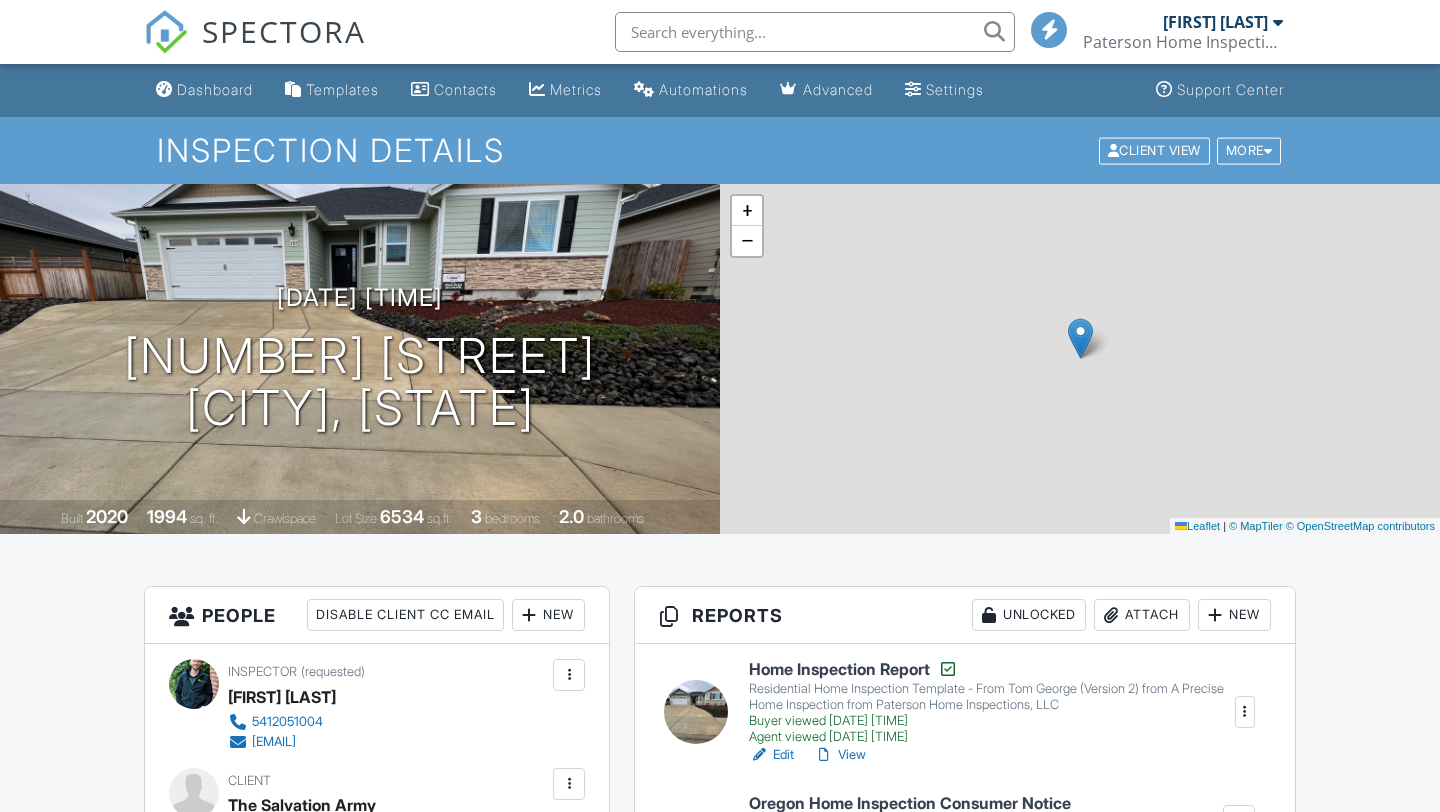 scroll, scrollTop: 0, scrollLeft: 0, axis: both 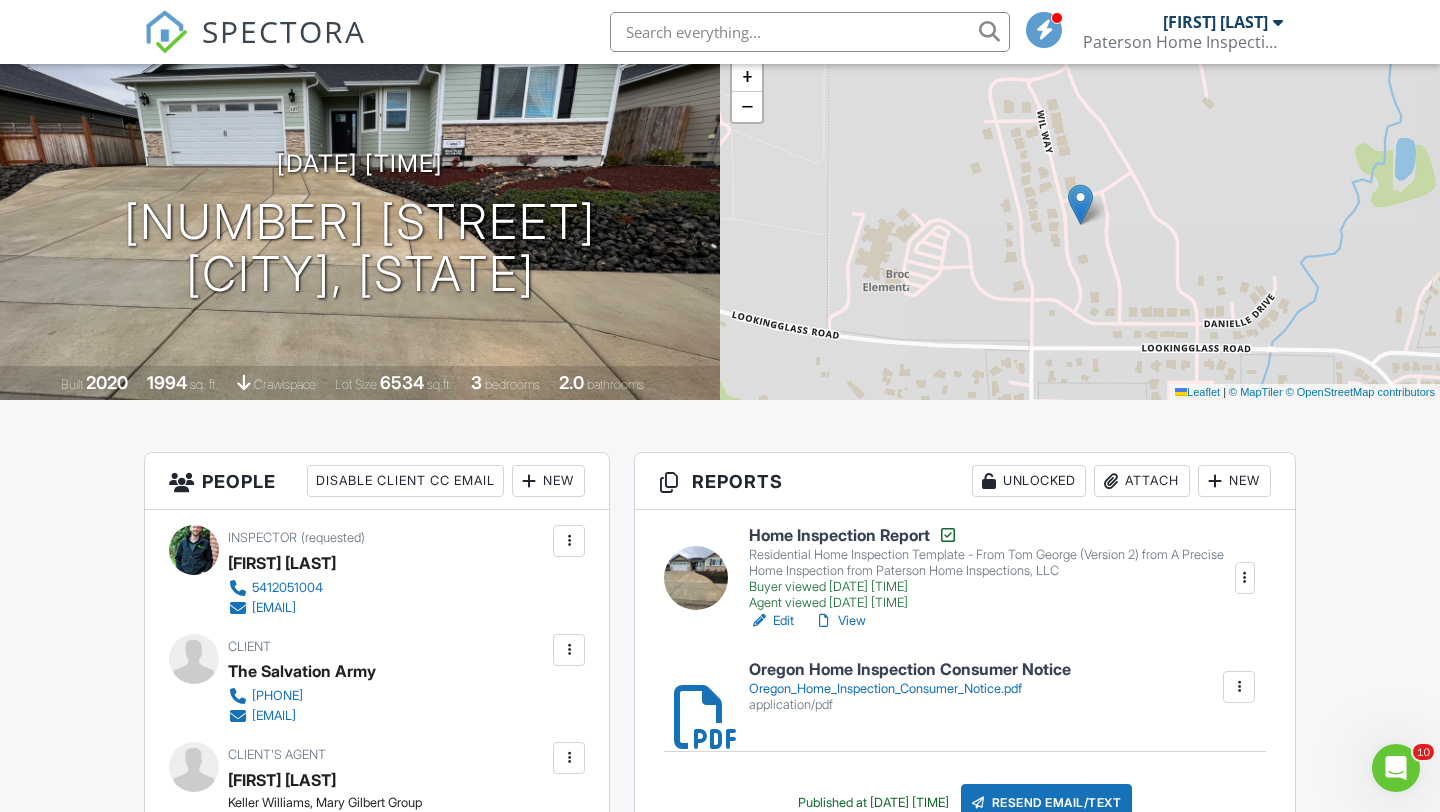 click on "View" at bounding box center (840, 621) 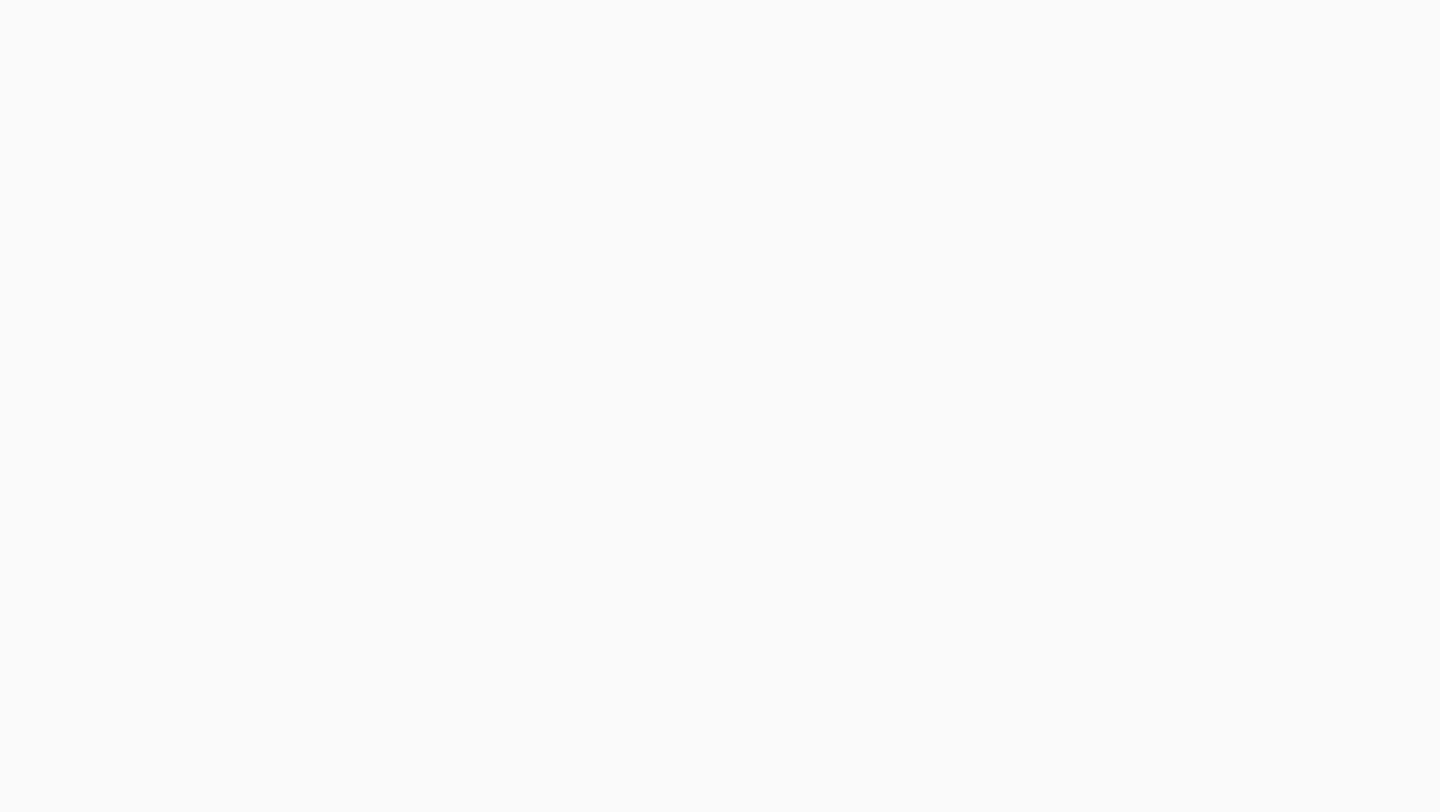 scroll, scrollTop: 0, scrollLeft: 0, axis: both 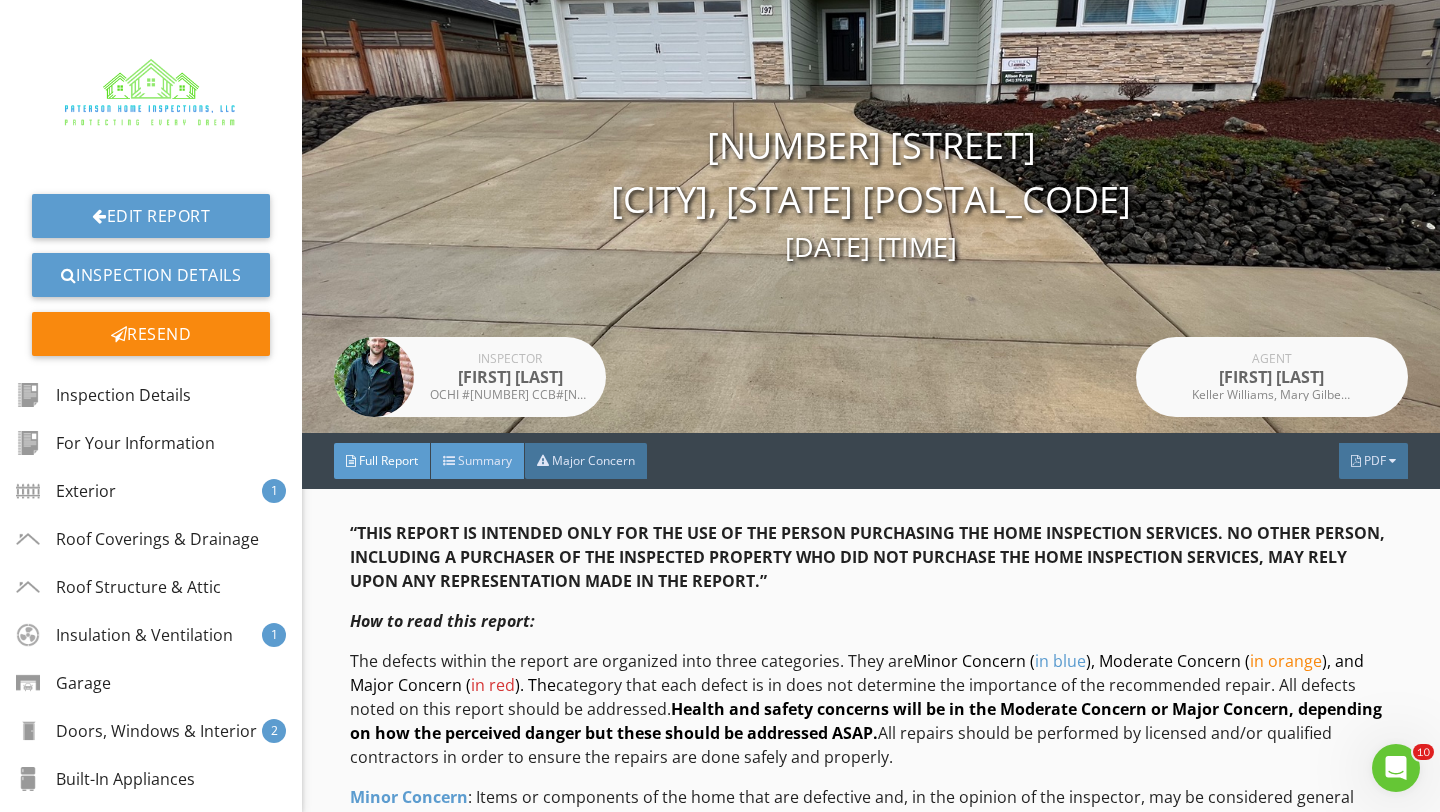 click on "Summary" at bounding box center (478, 461) 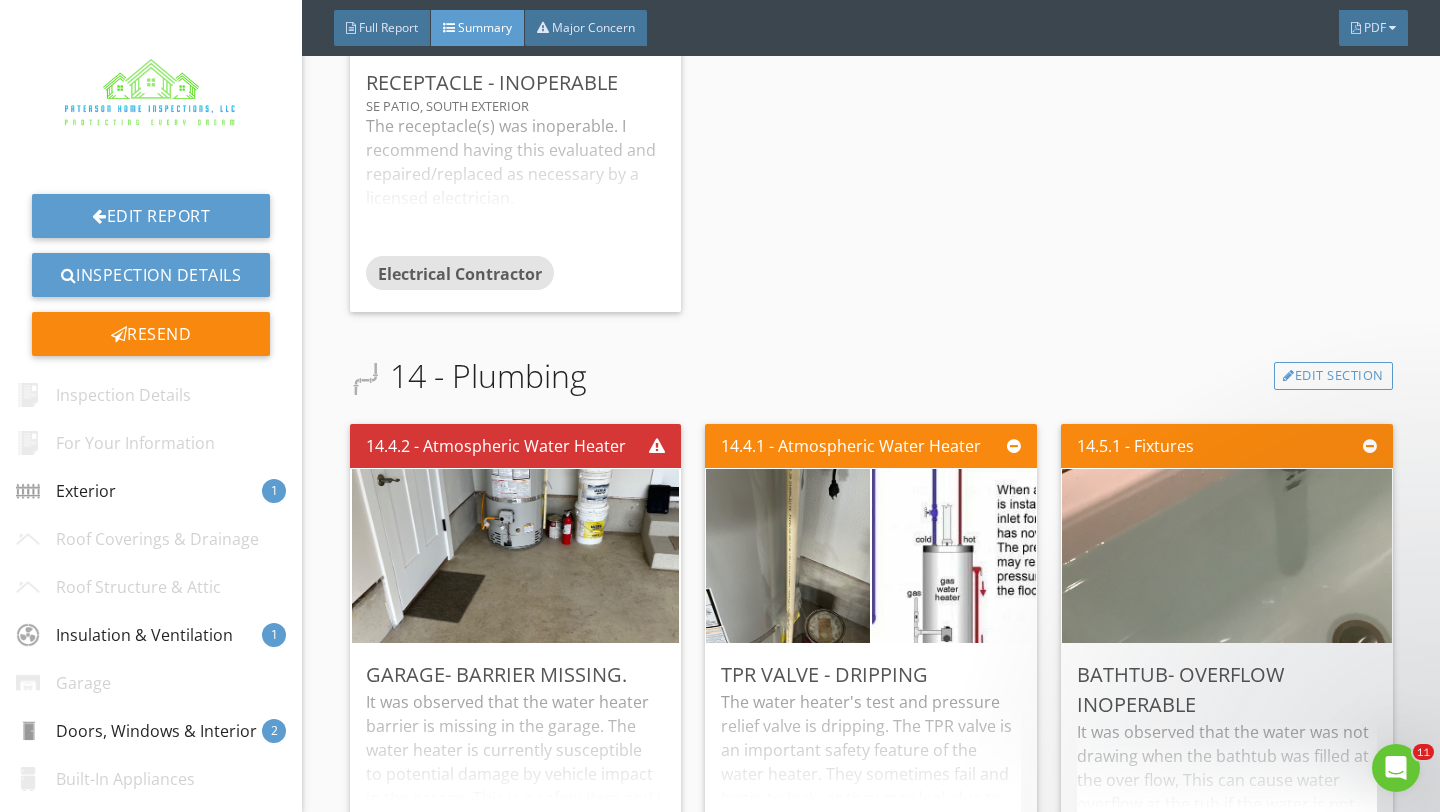 scroll, scrollTop: 3769, scrollLeft: 0, axis: vertical 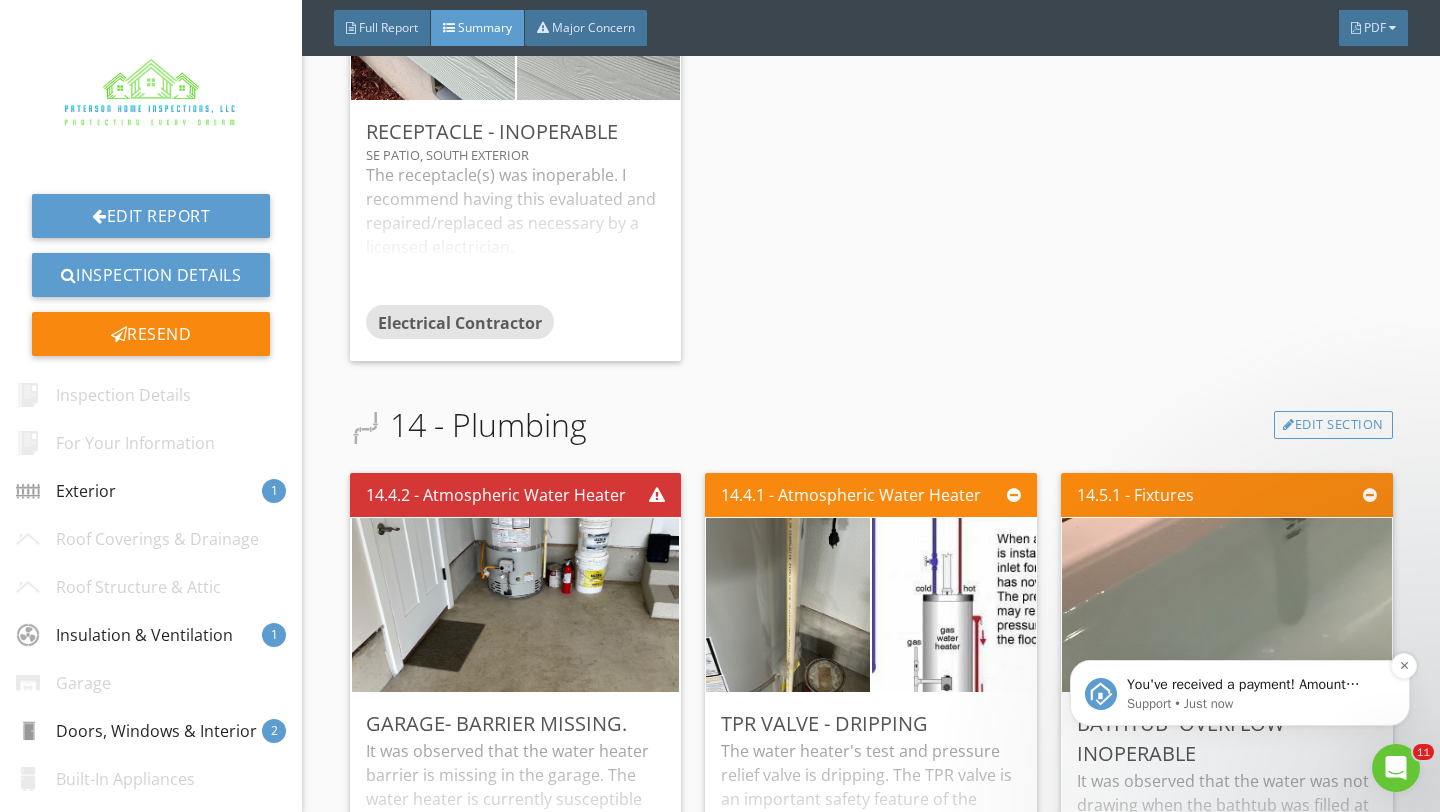 click on "You've received a payment!  Amount  $1000.00  Fee  $0.00  Net  $1000.00  Transaction #  pi_3RrqSQK7snlDGpRF1Izo2dJL  Inspection  2647 W 29th Ave, Eugene, OR 97405 Payouts to your bank or debit card occur on a daily basis. Each payment usually takes two business days to process. You can view your pending payout amount here. If you have any questions reach out on our chat bubble at app.spectora.com." at bounding box center (1256, 685) 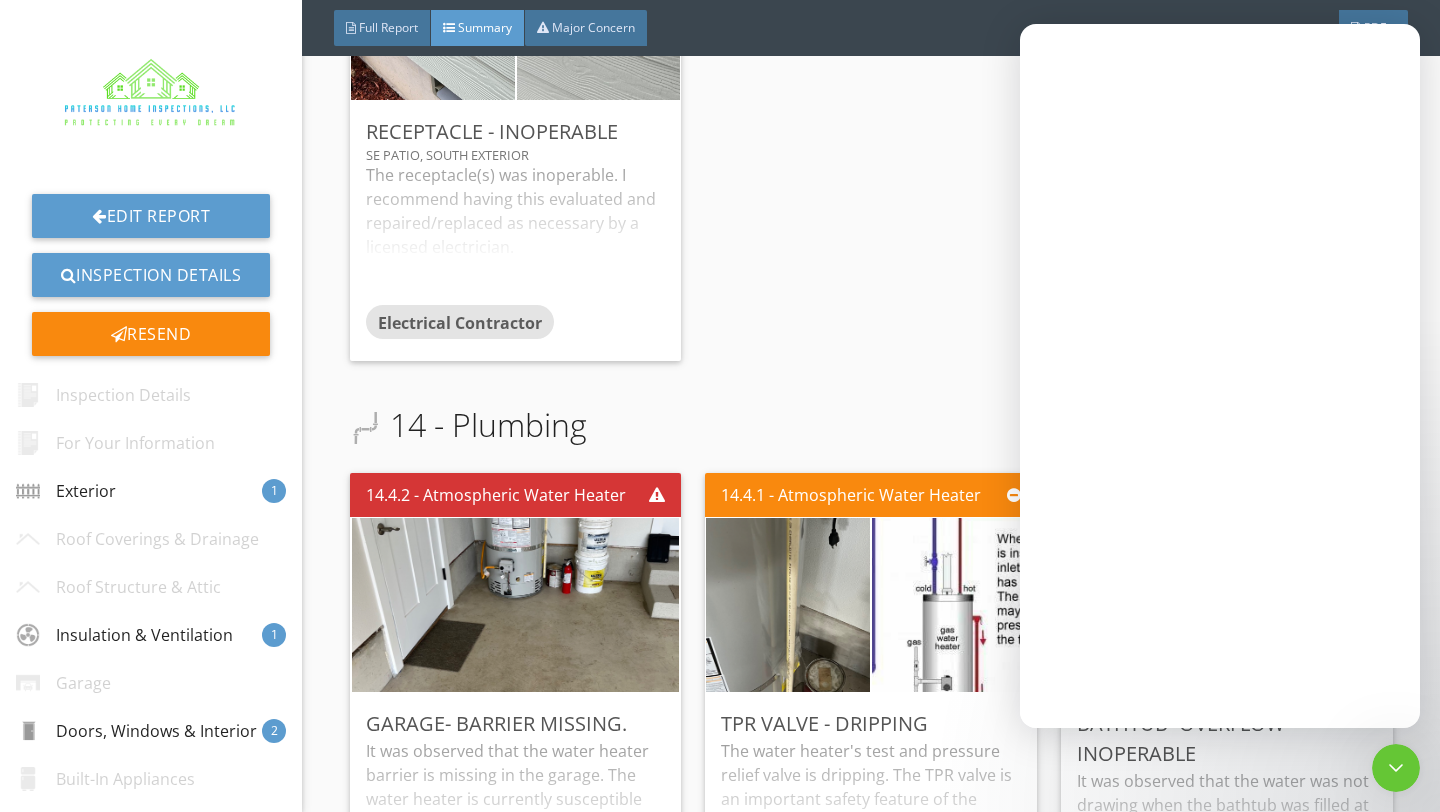 scroll, scrollTop: 0, scrollLeft: 0, axis: both 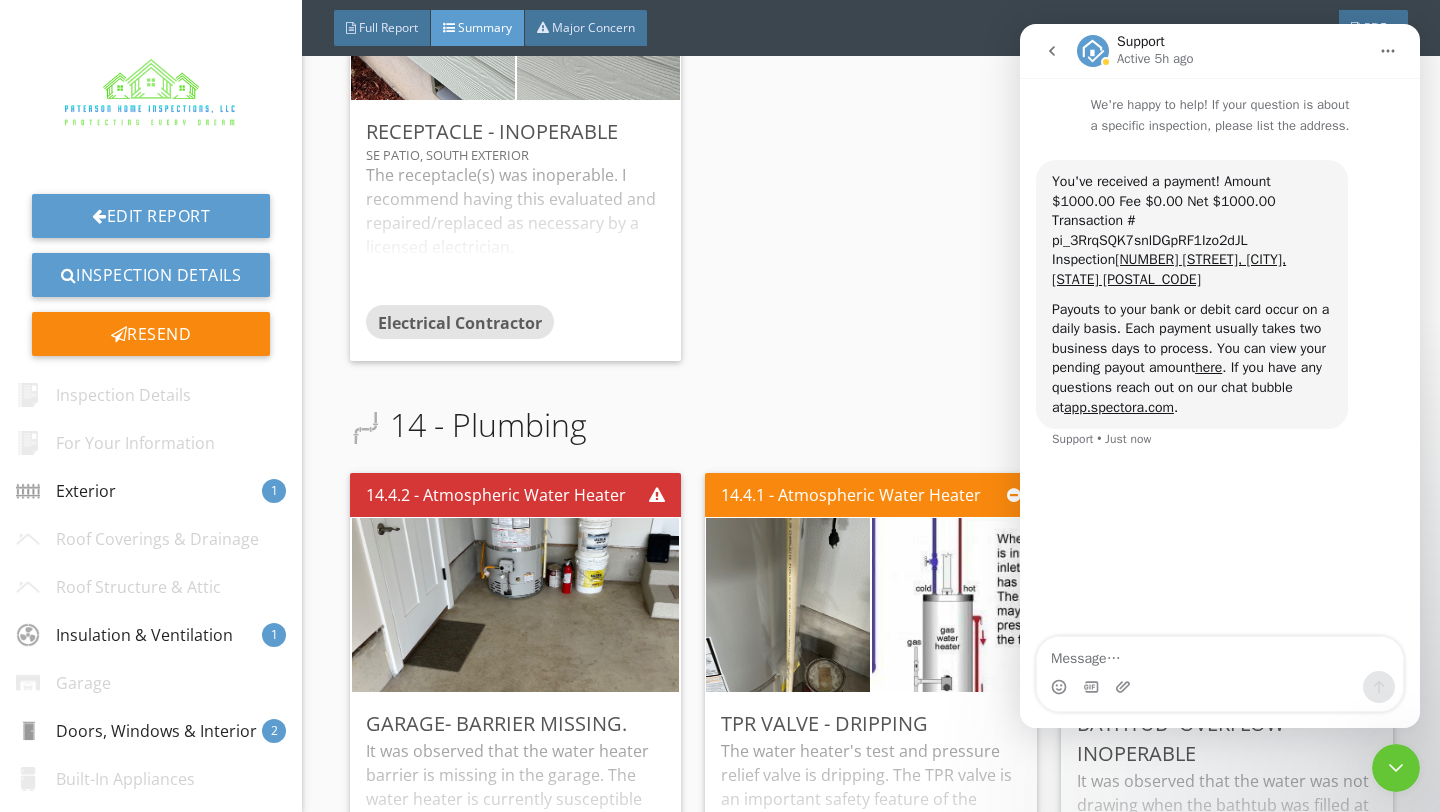 click at bounding box center (1396, 768) 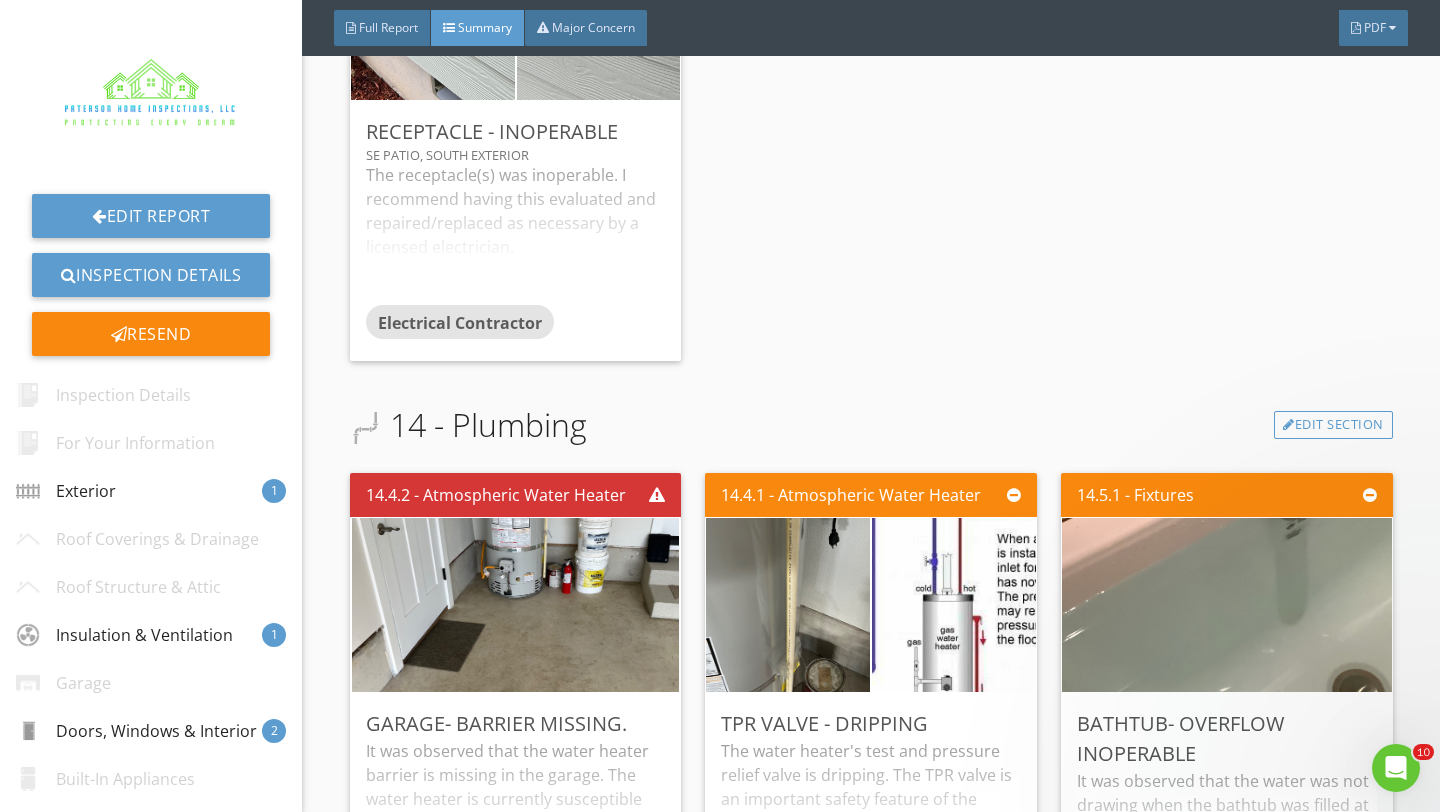scroll, scrollTop: 0, scrollLeft: 0, axis: both 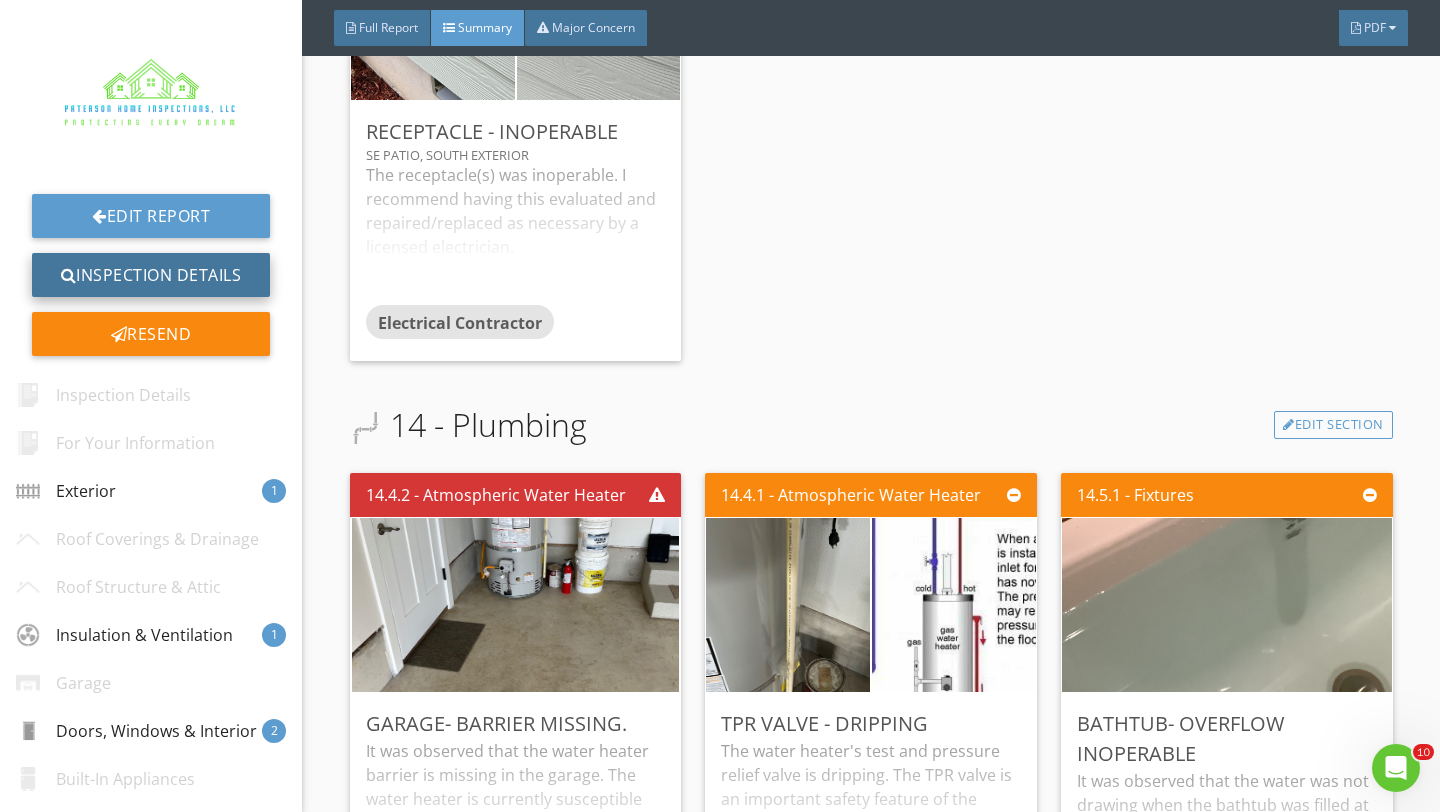 click on "Inspection Details" at bounding box center (151, 275) 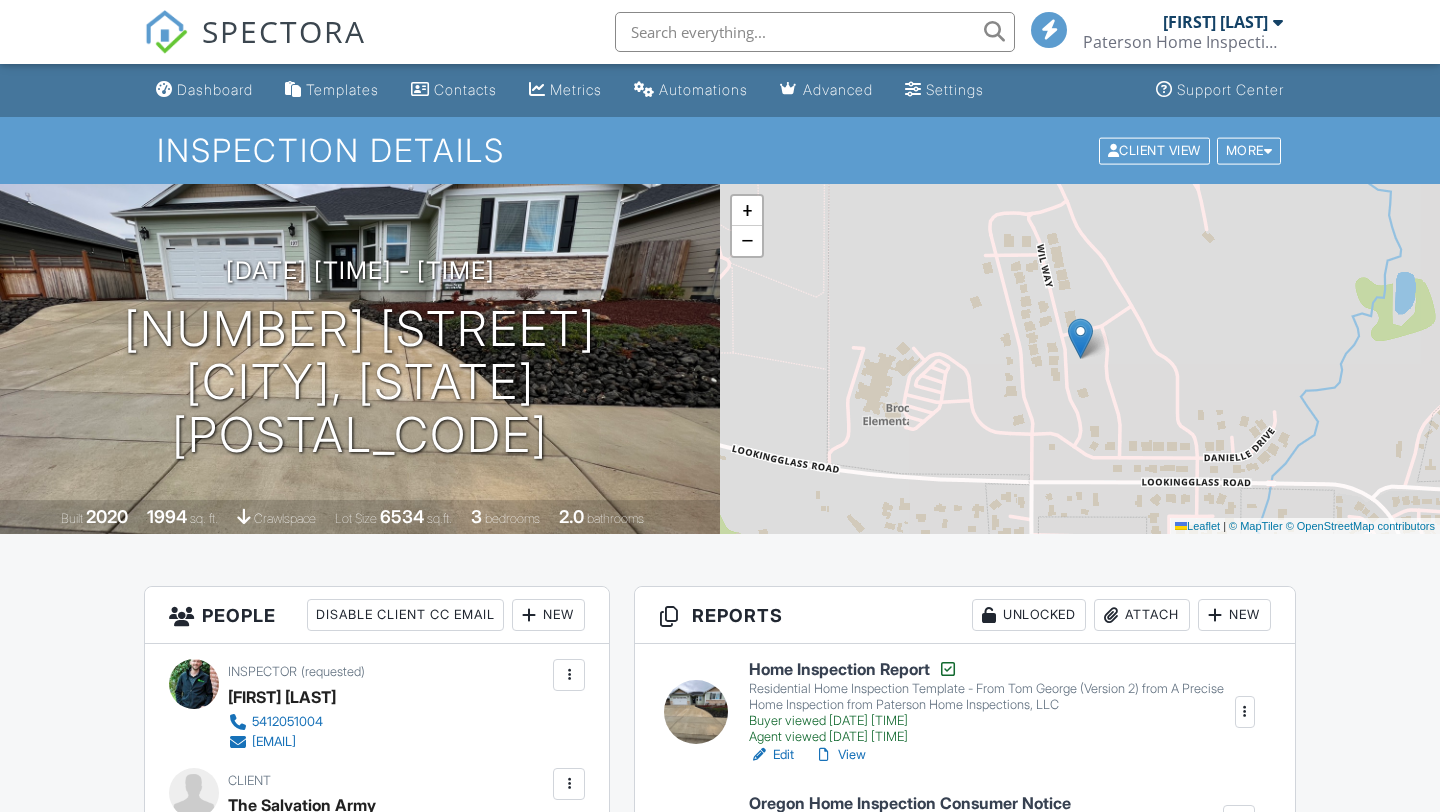 scroll, scrollTop: 156, scrollLeft: 0, axis: vertical 